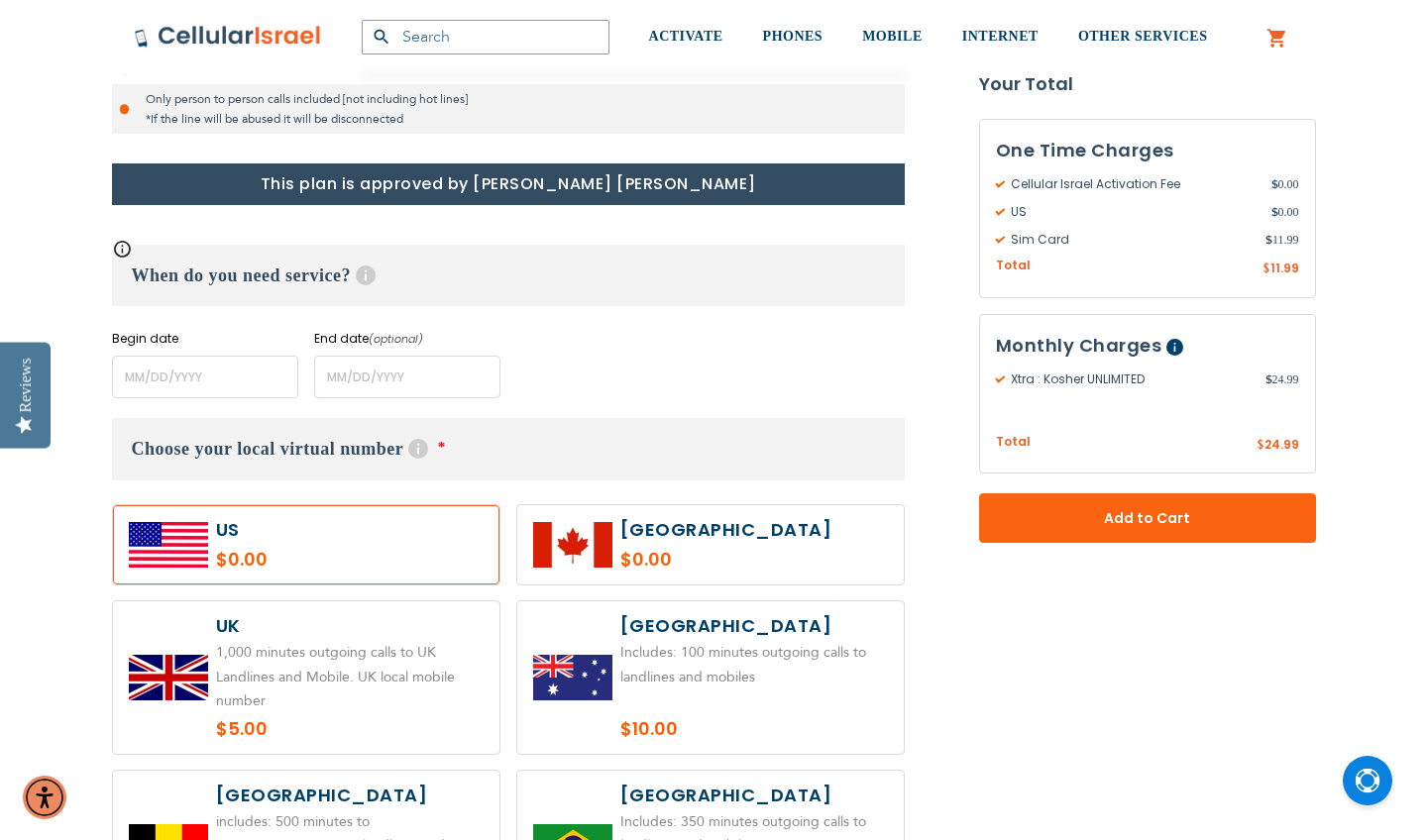 scroll, scrollTop: 733, scrollLeft: 0, axis: vertical 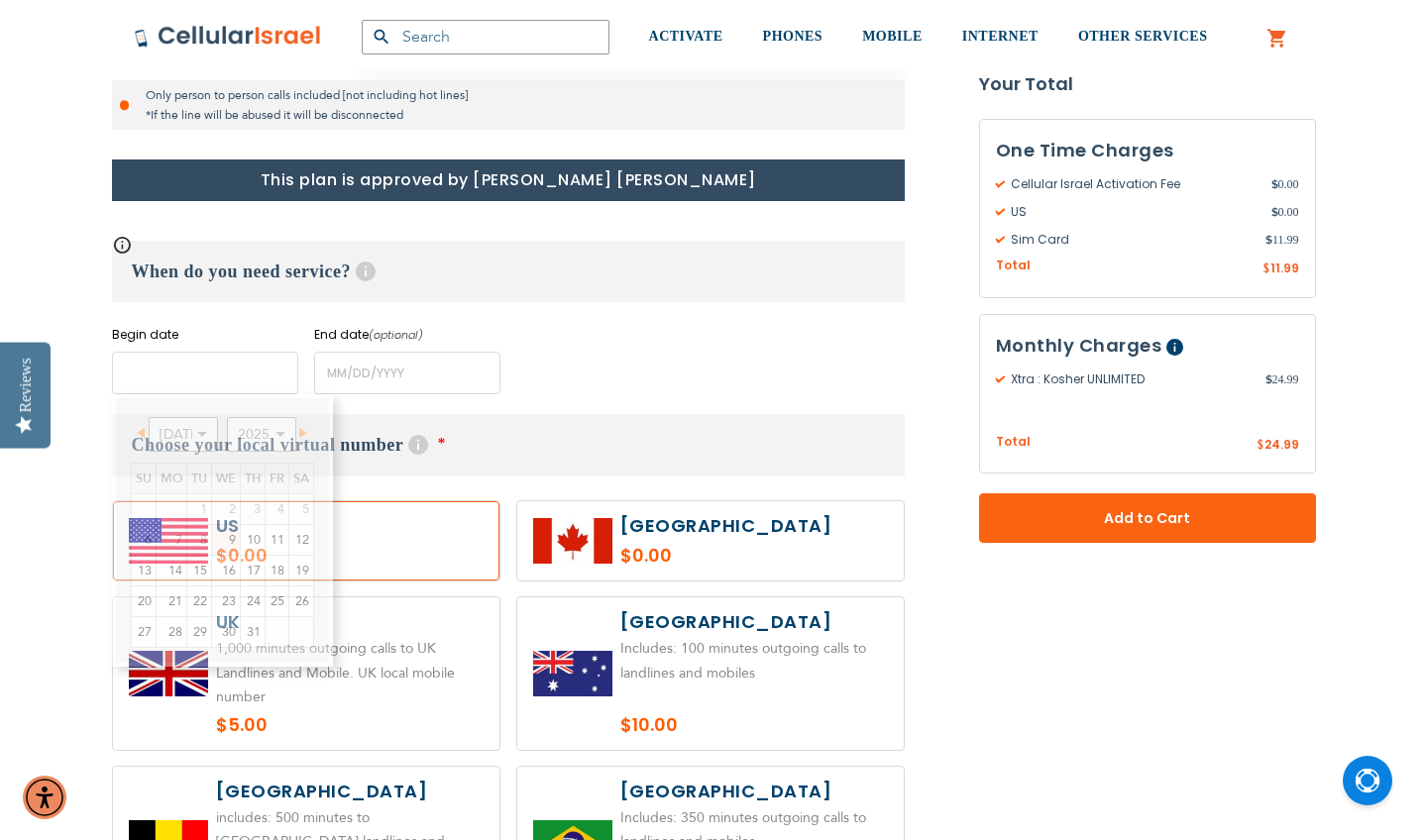 click at bounding box center (205, 372) 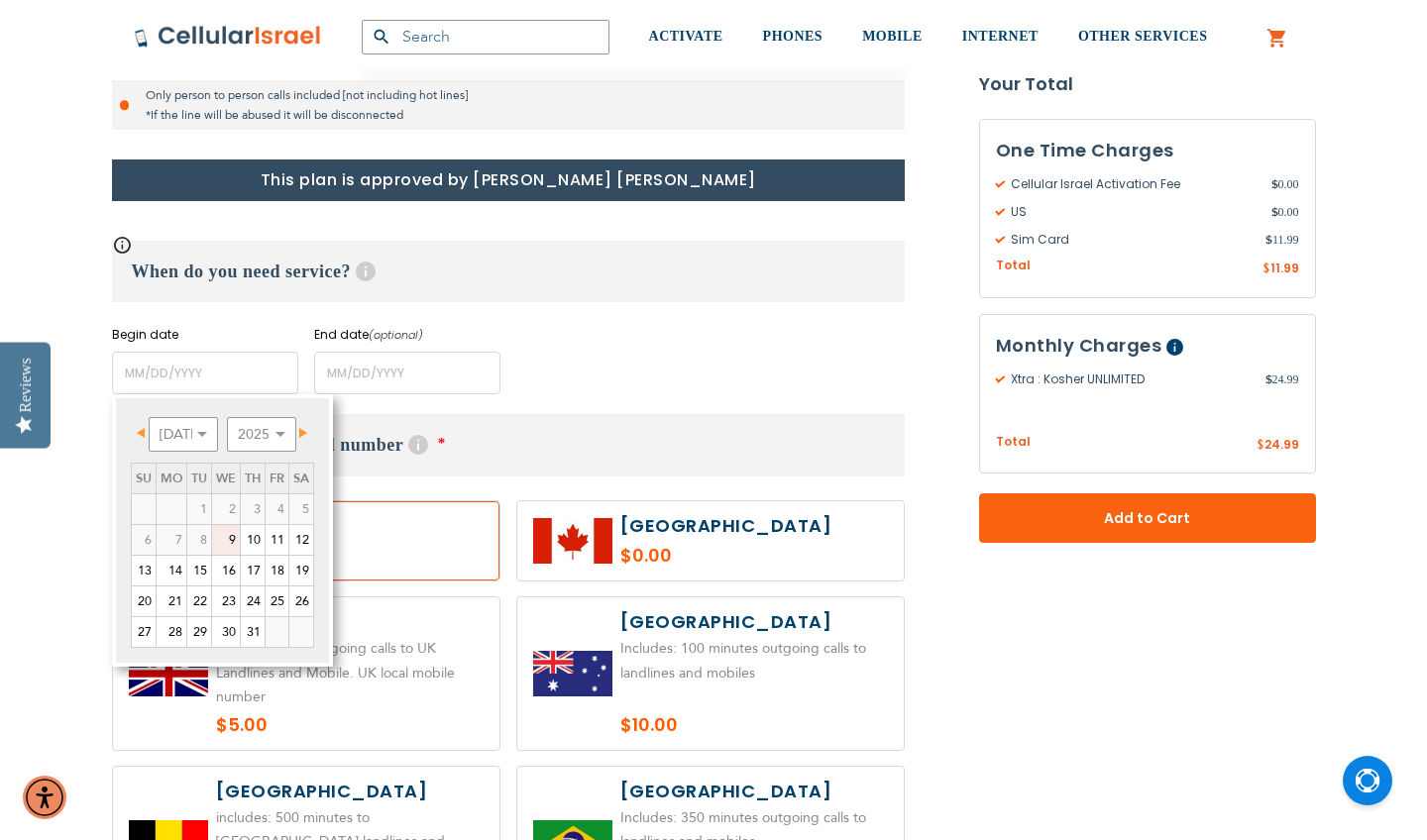 click on "Next" at bounding box center [303, 433] 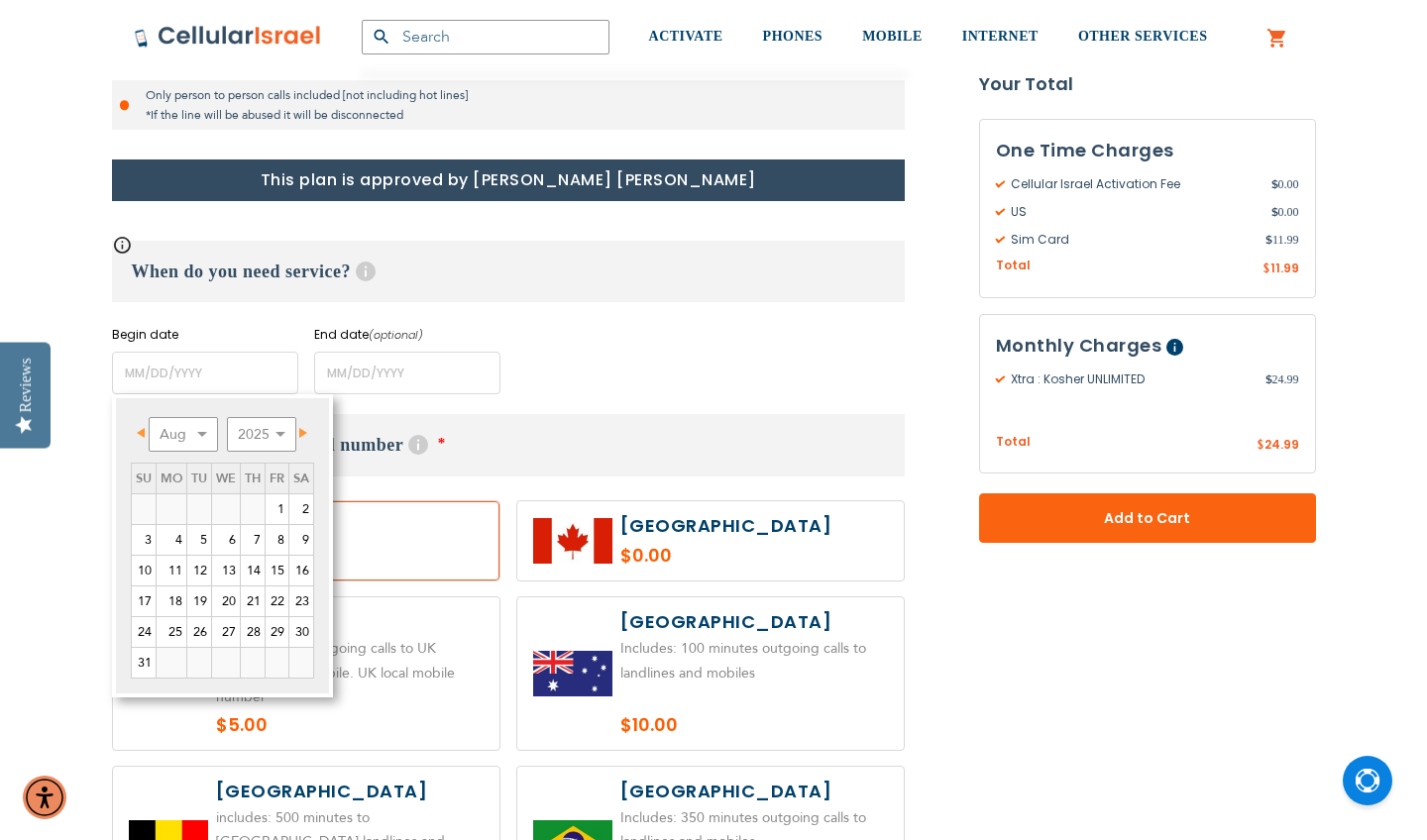 click on "Next" at bounding box center (303, 433) 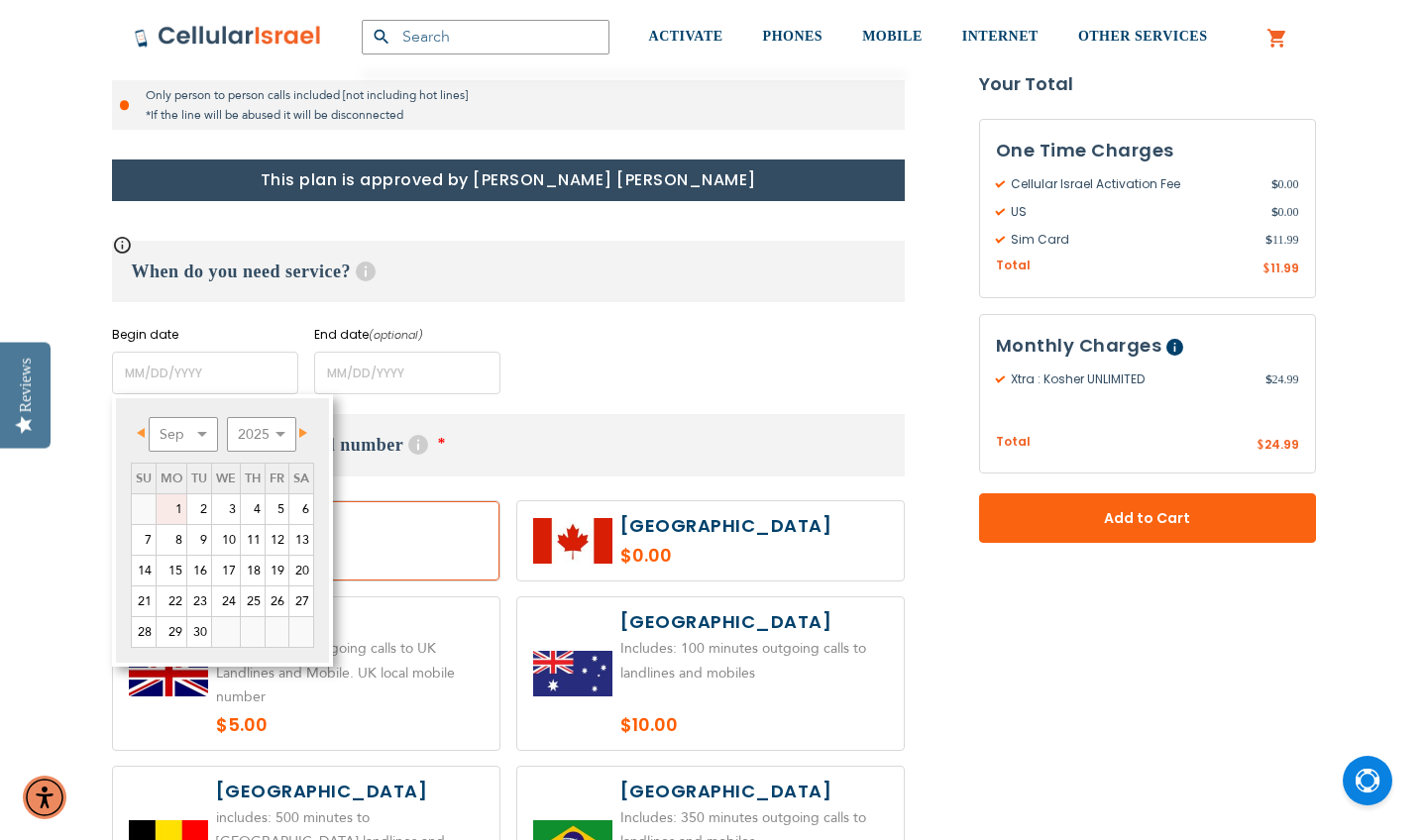click on "1" at bounding box center [171, 509] 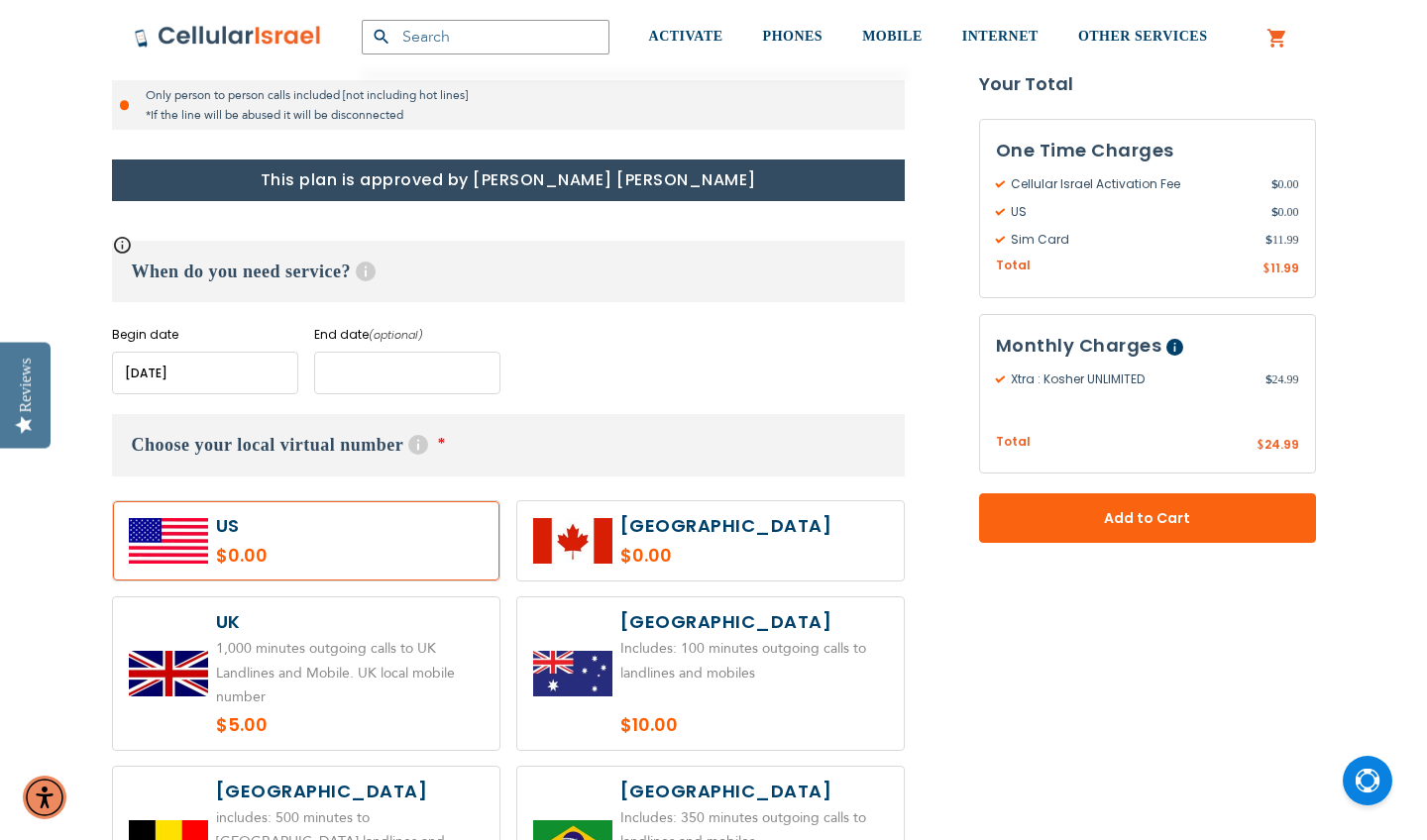 click at bounding box center (407, 372) 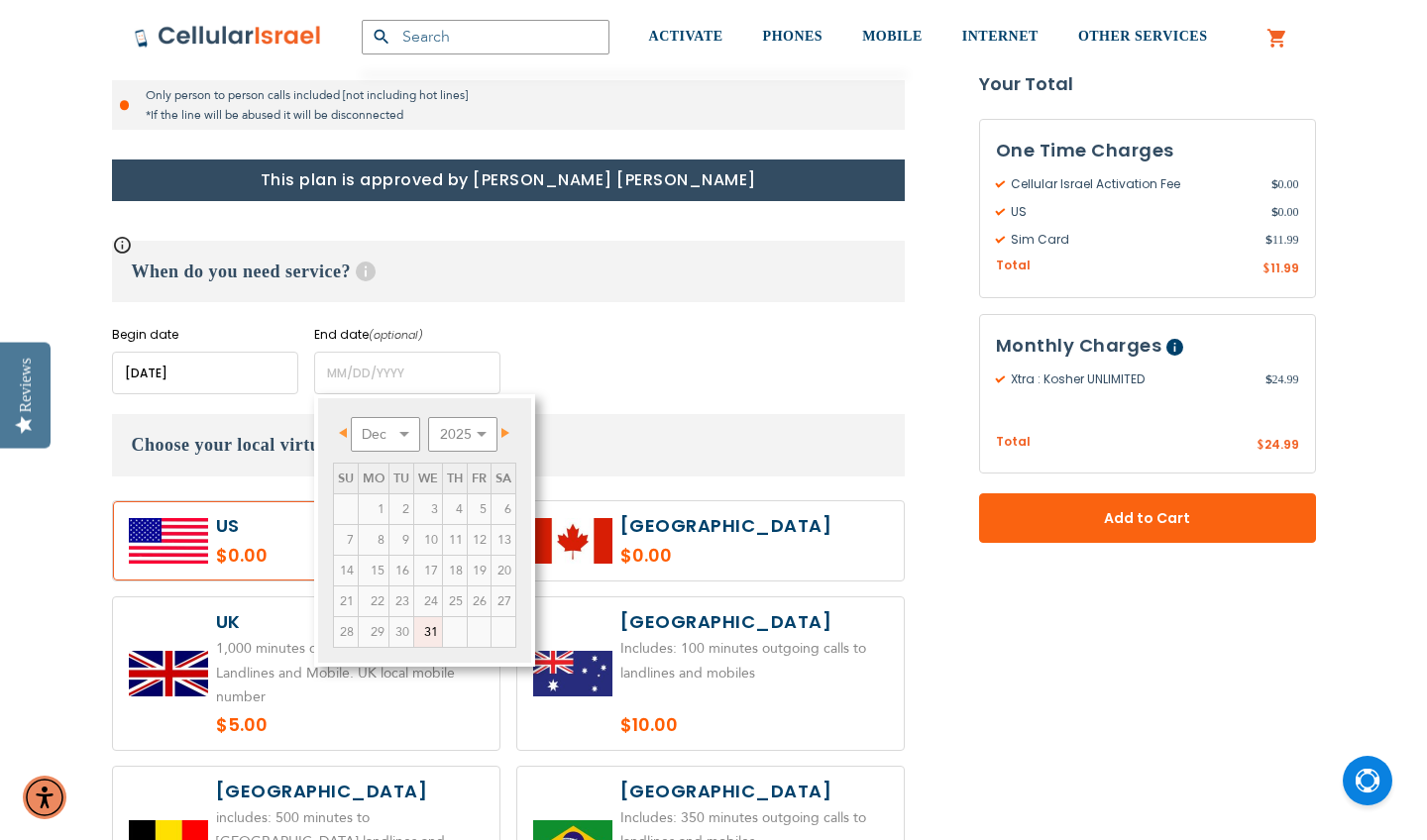 click on "Next" at bounding box center (505, 433) 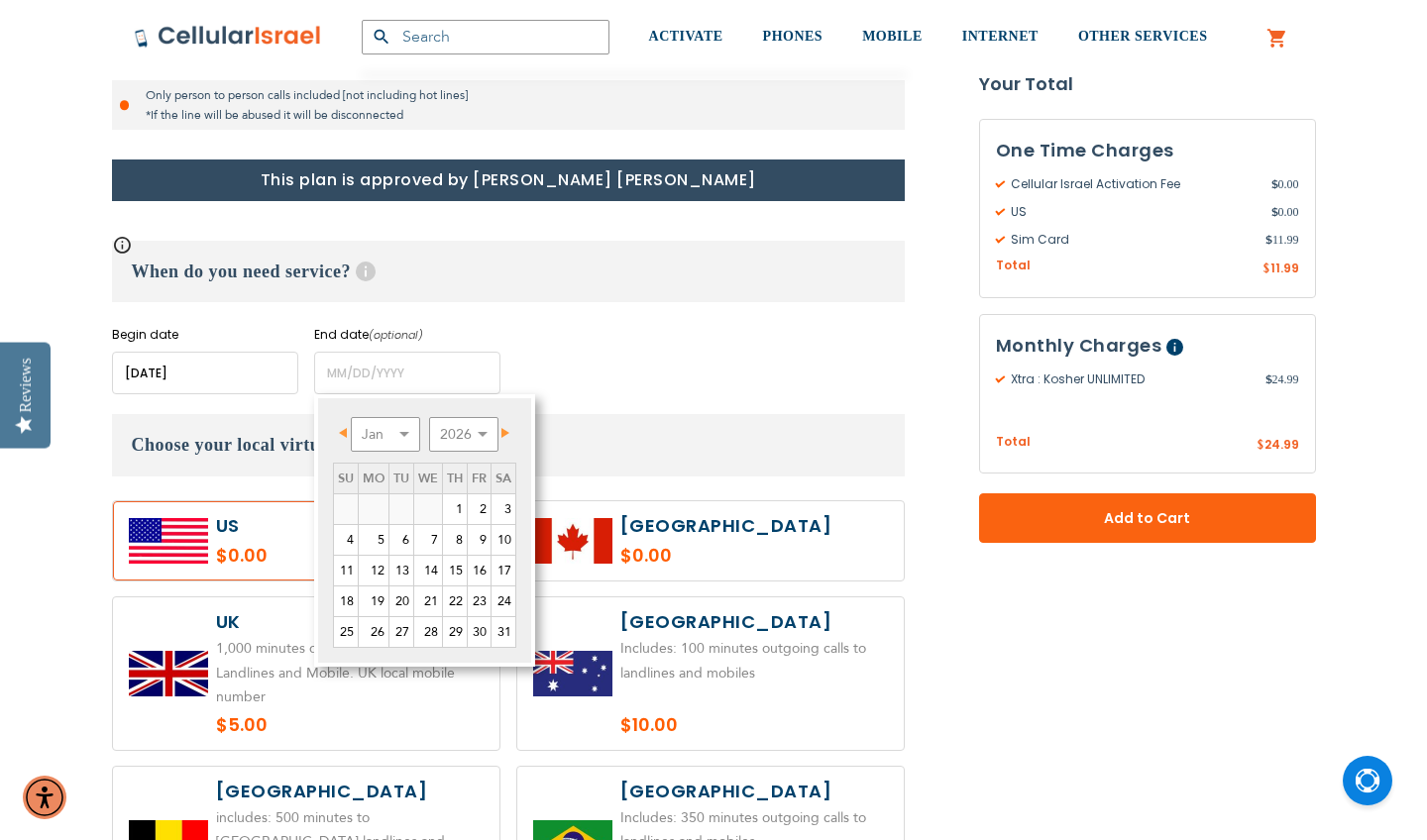 click on "Next" at bounding box center [505, 433] 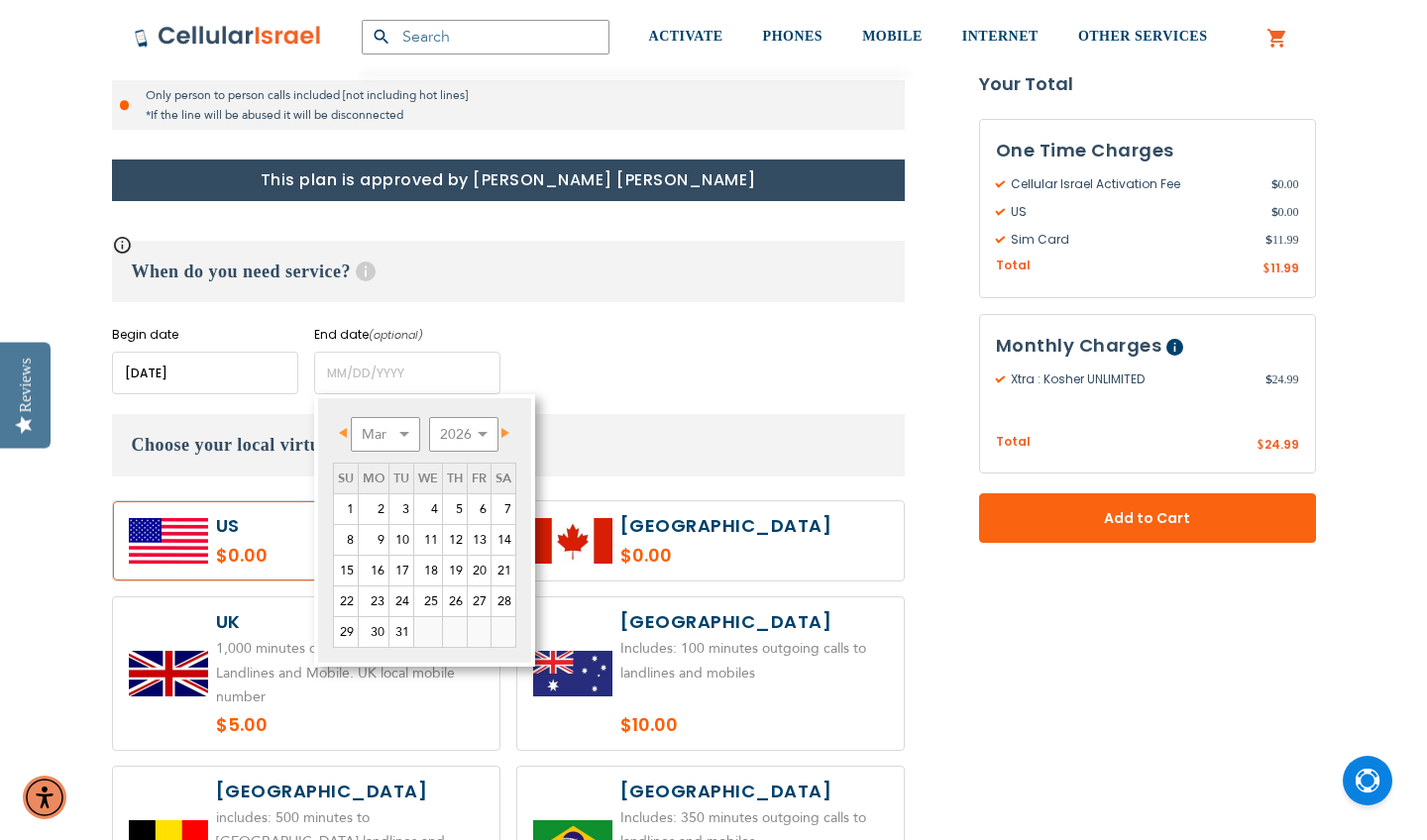 click on "Next" at bounding box center [505, 433] 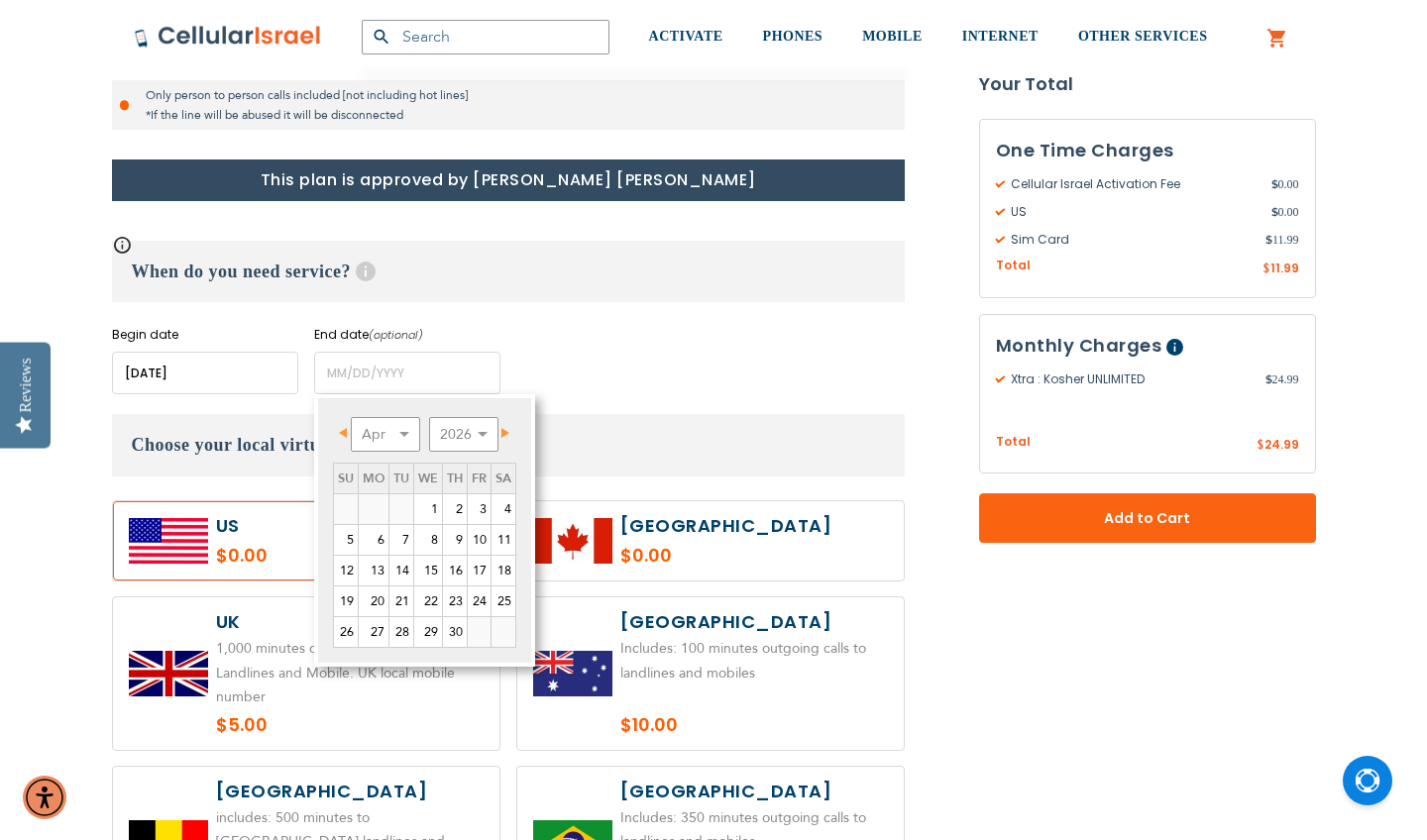 click on "Next" at bounding box center [505, 433] 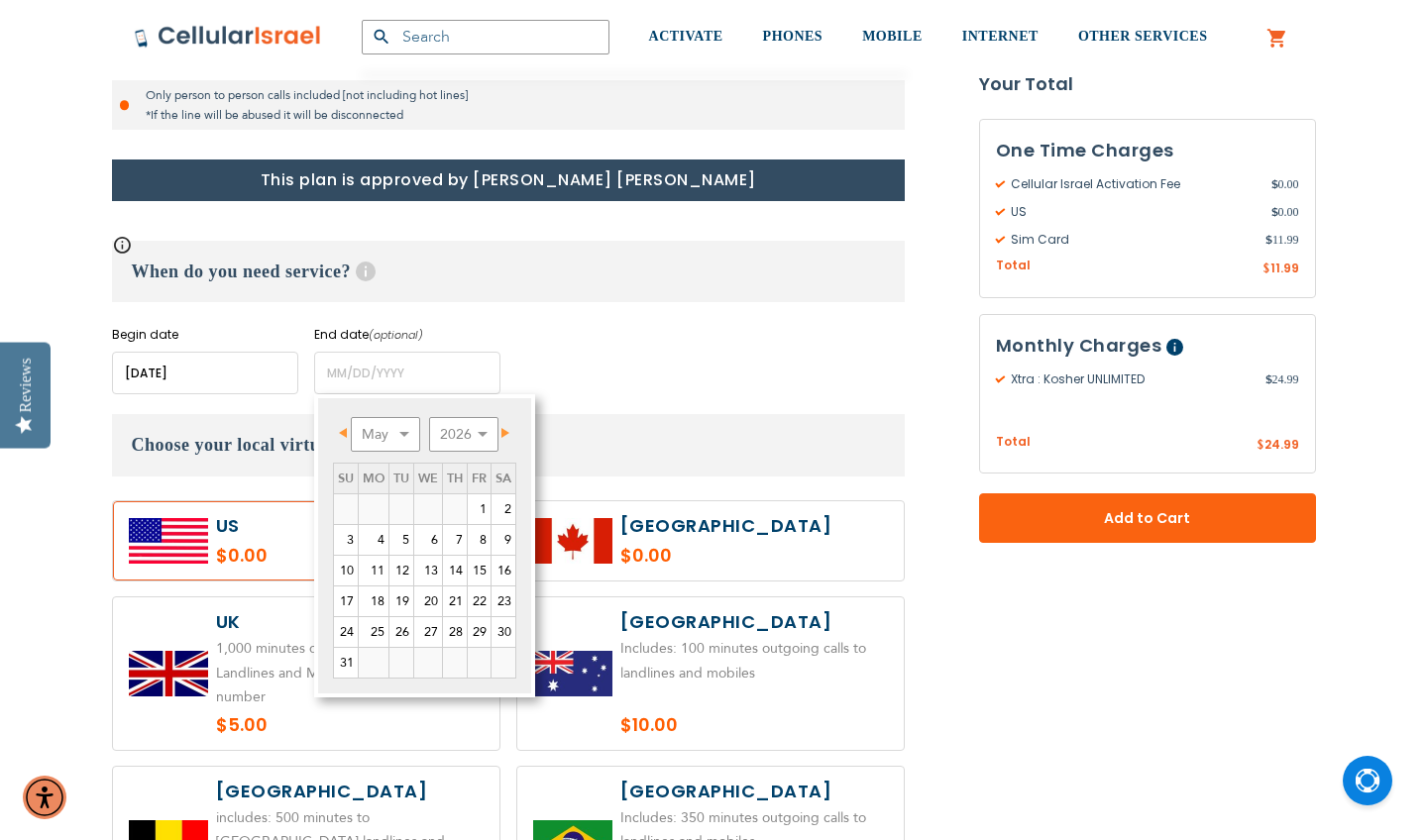 click on "Next" at bounding box center [505, 433] 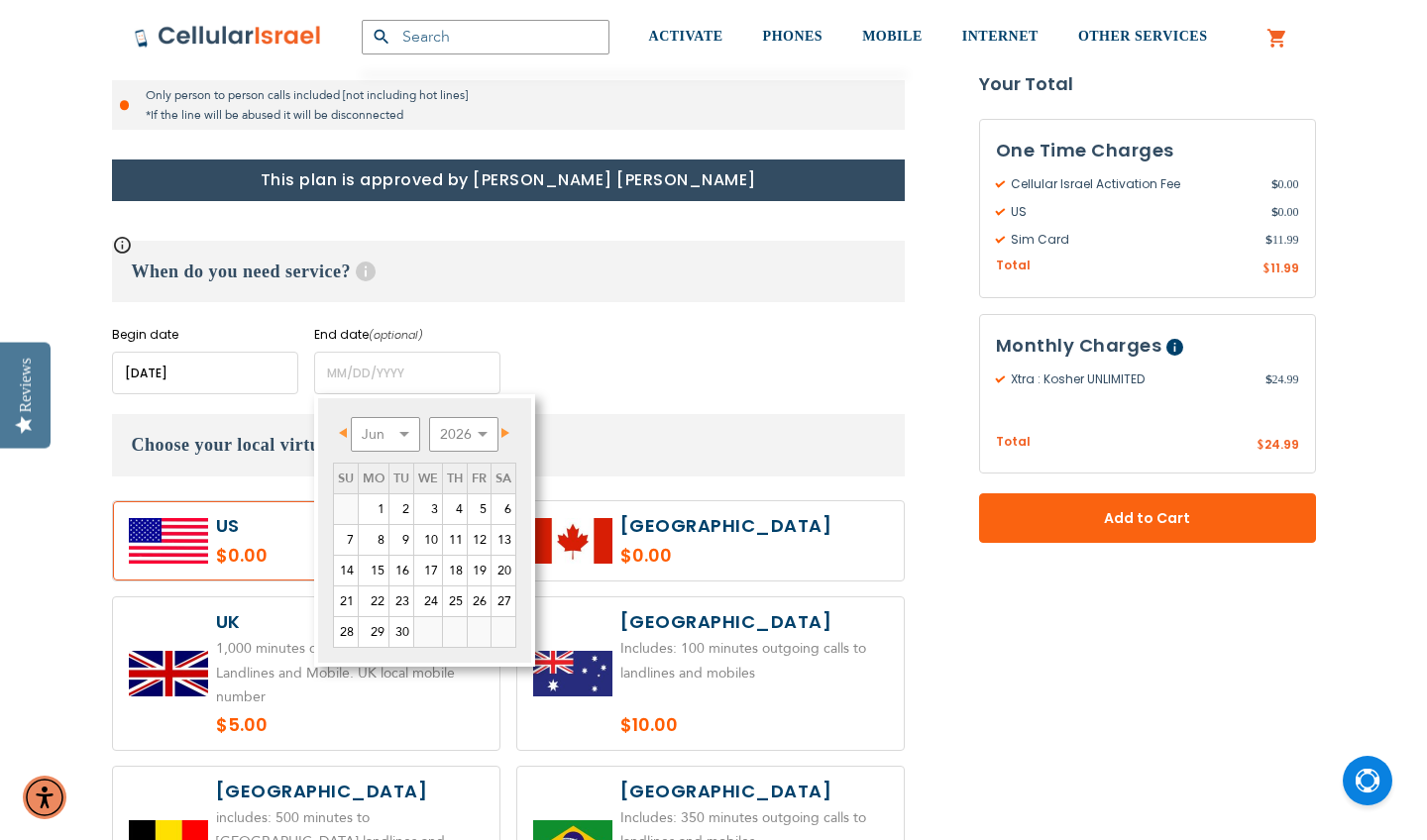 click on "Next" at bounding box center [505, 433] 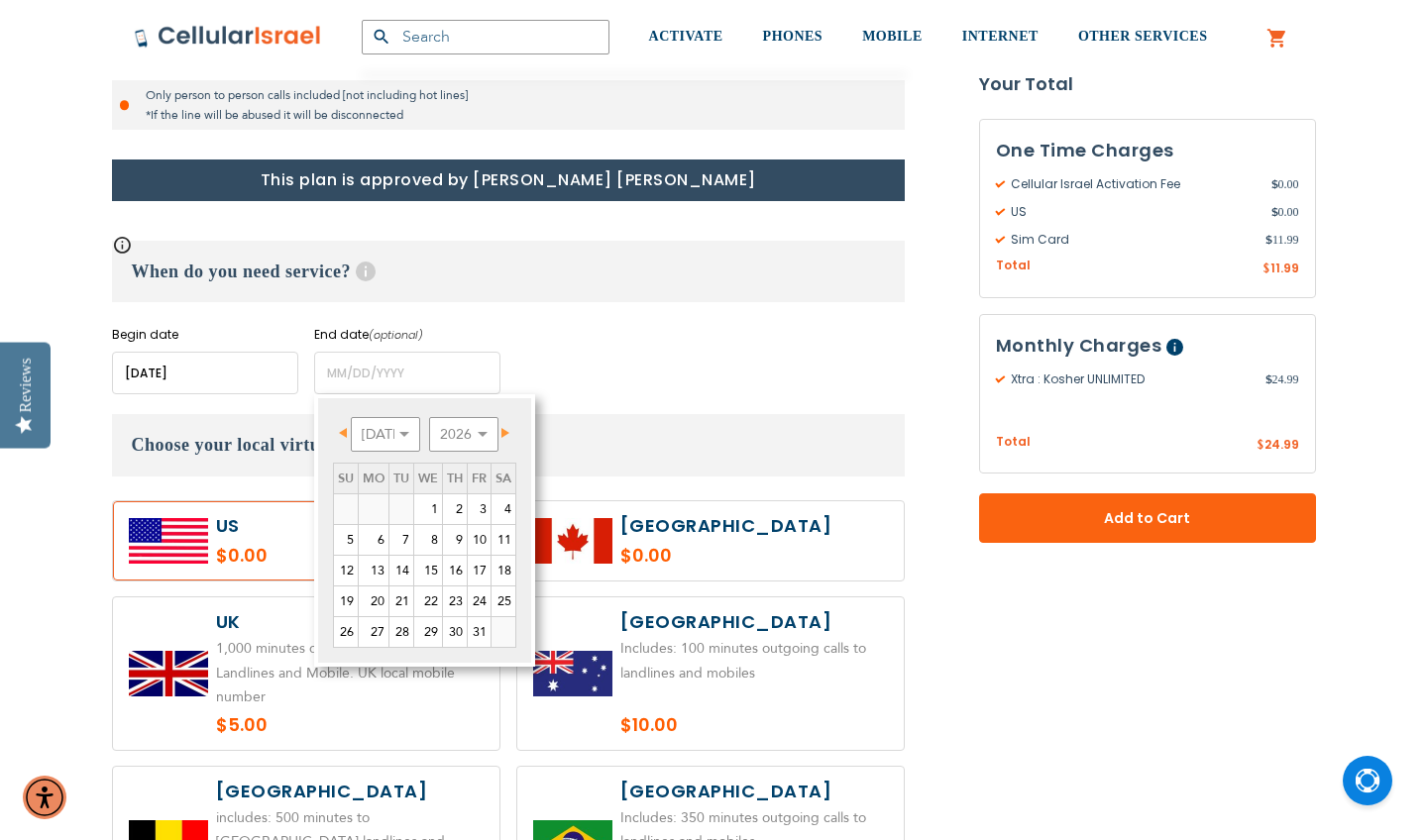 click on "Prev" at bounding box center (343, 433) 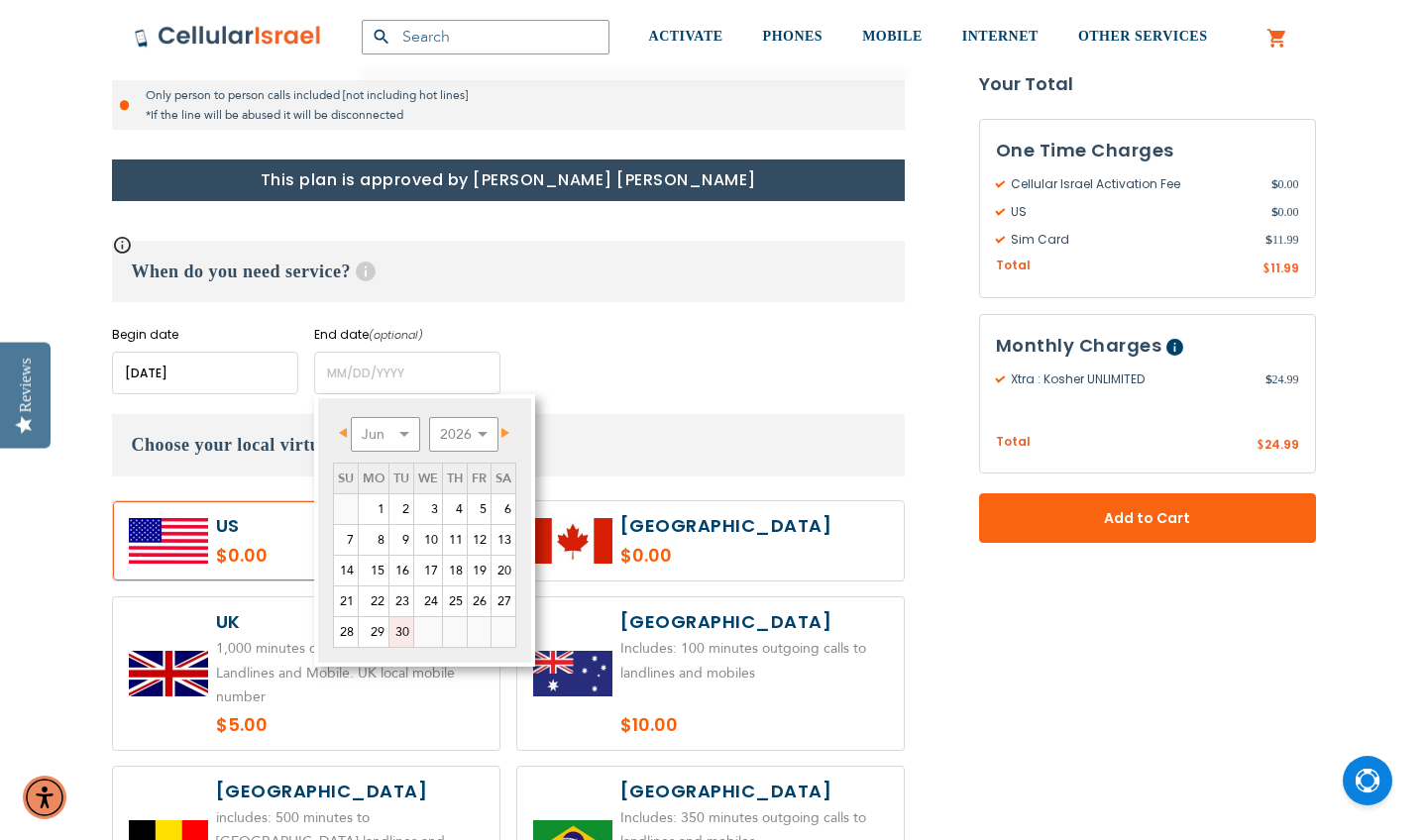 click on "30" at bounding box center (401, 632) 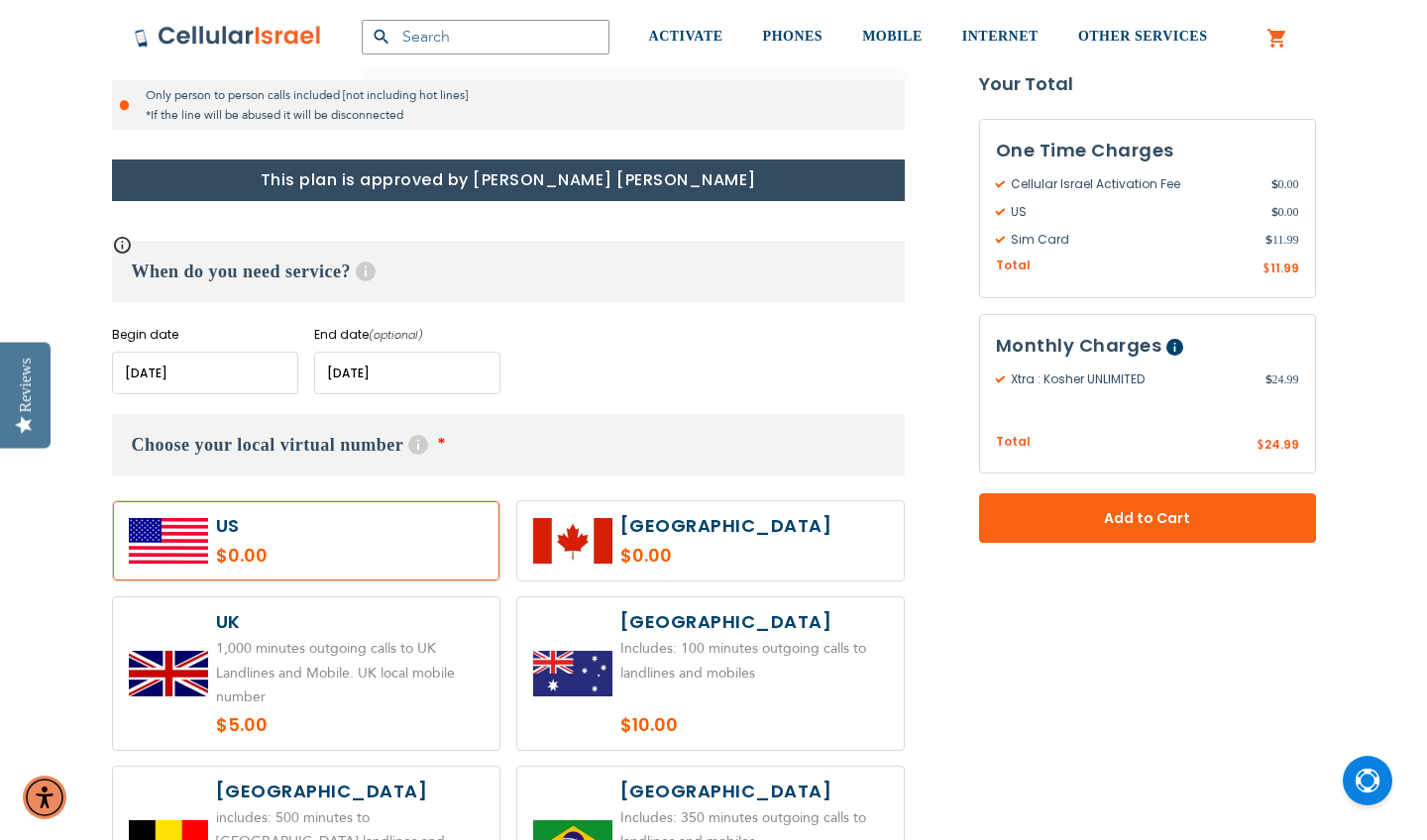 click at bounding box center (306, 541) 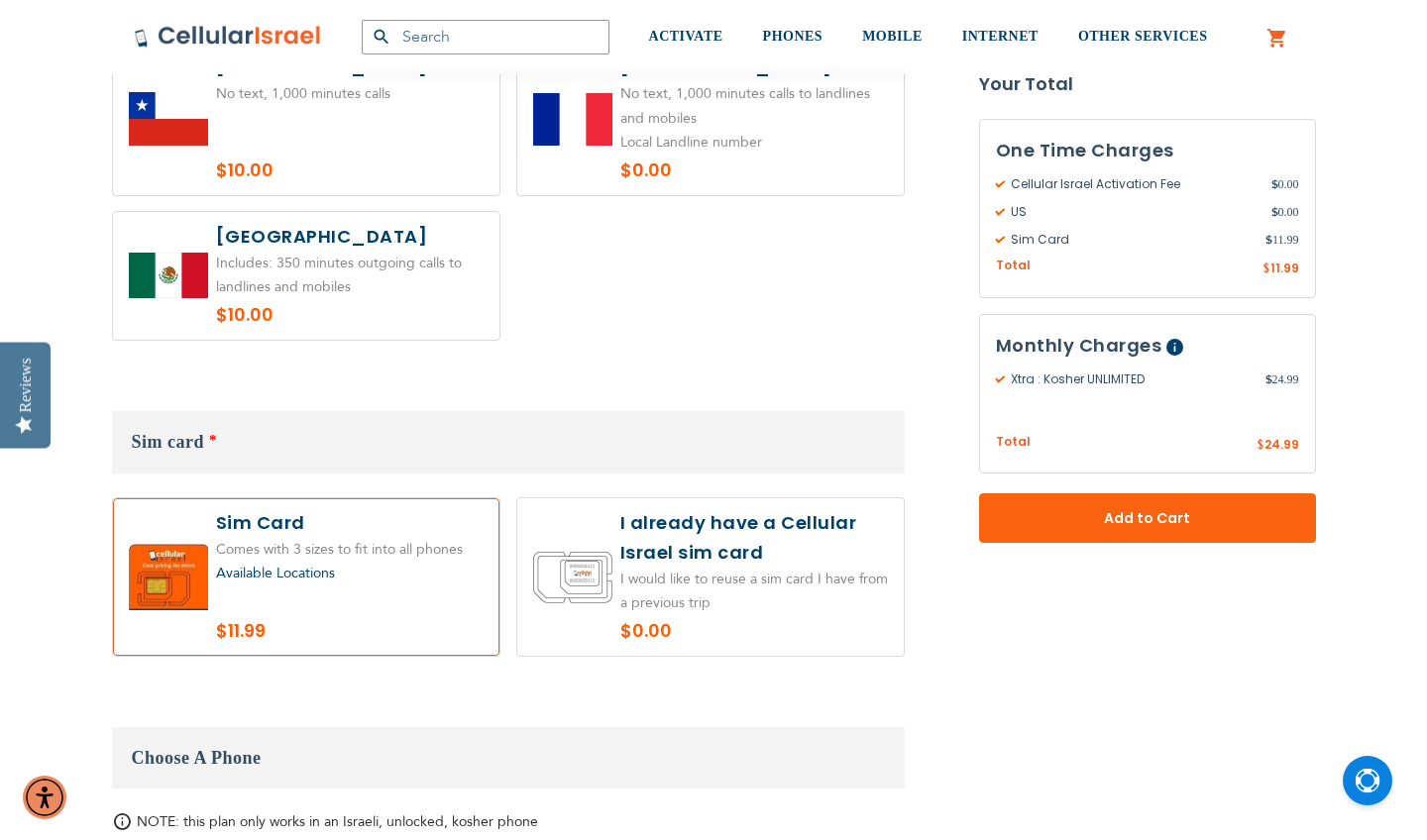 click on "Available Locations" at bounding box center [275, 573] 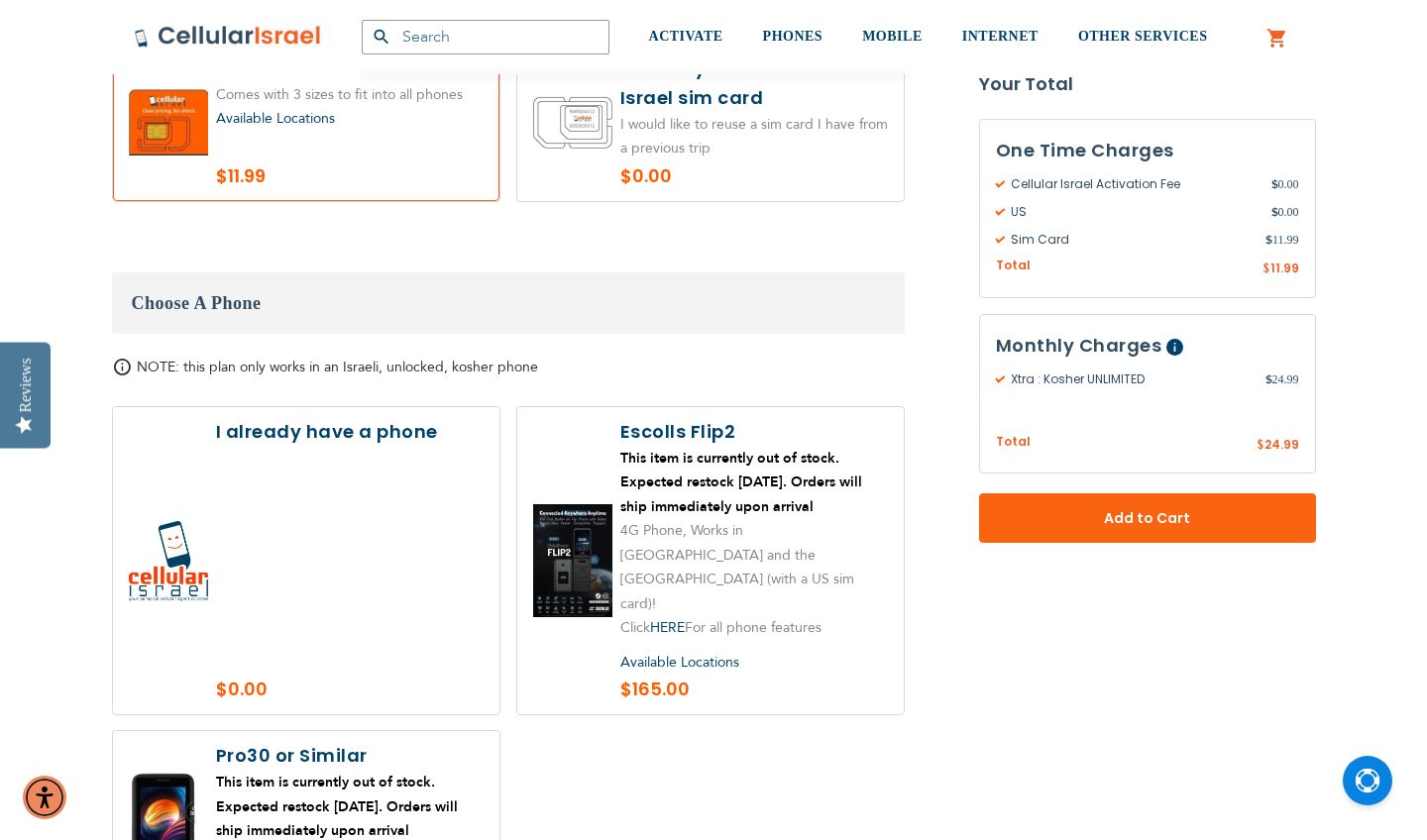 scroll, scrollTop: 2092, scrollLeft: 0, axis: vertical 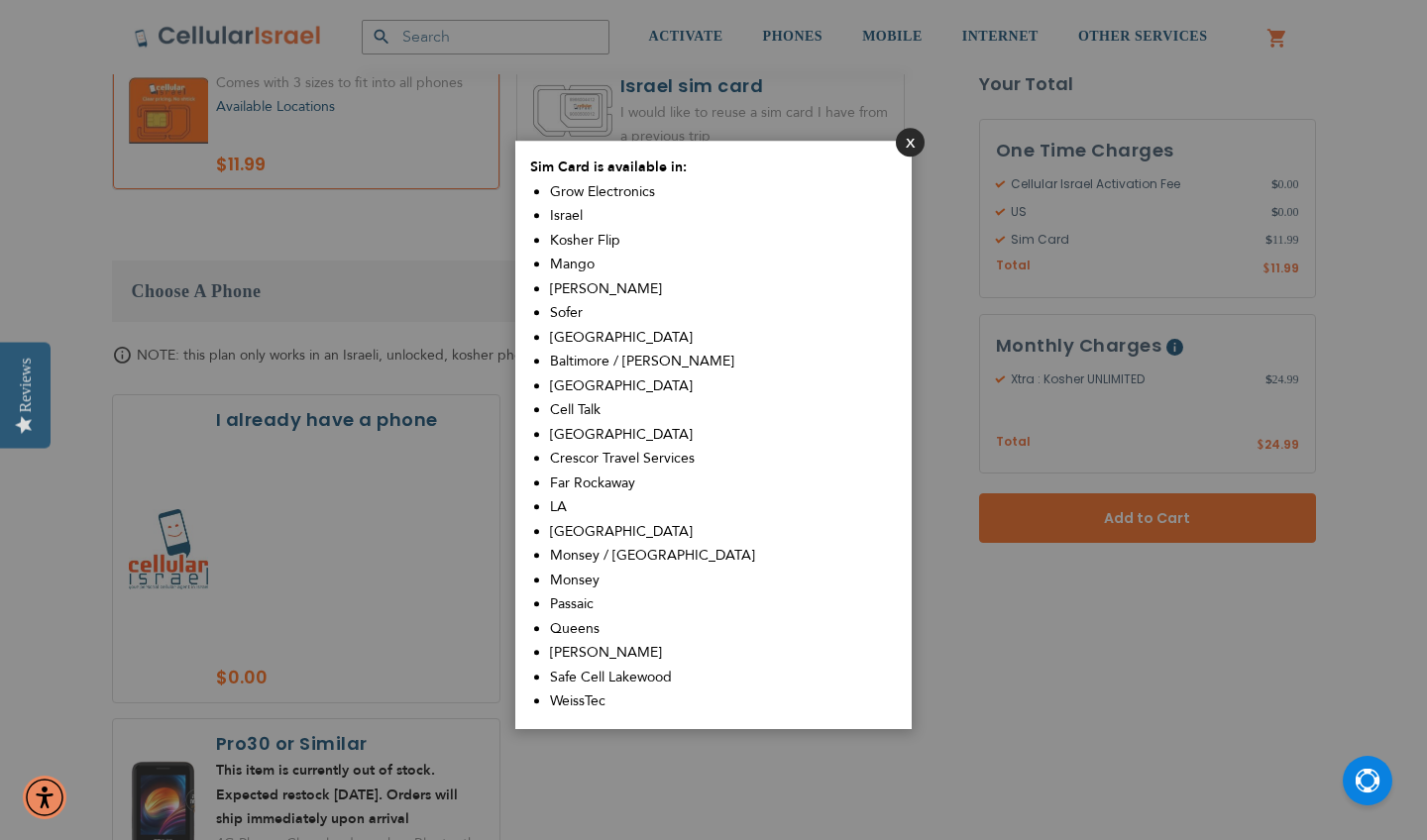 click on "Close" at bounding box center [910, 142] 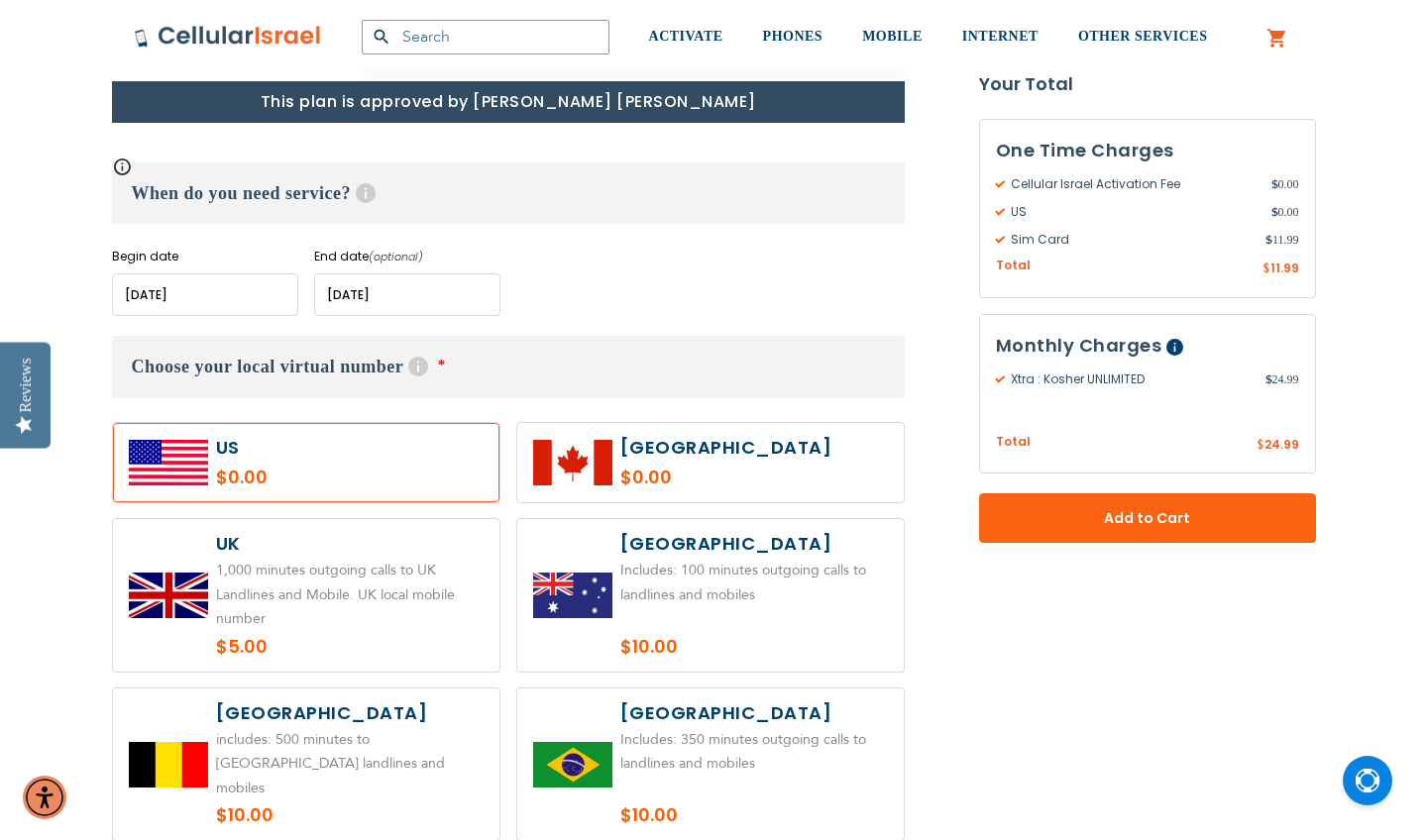 scroll, scrollTop: 813, scrollLeft: 0, axis: vertical 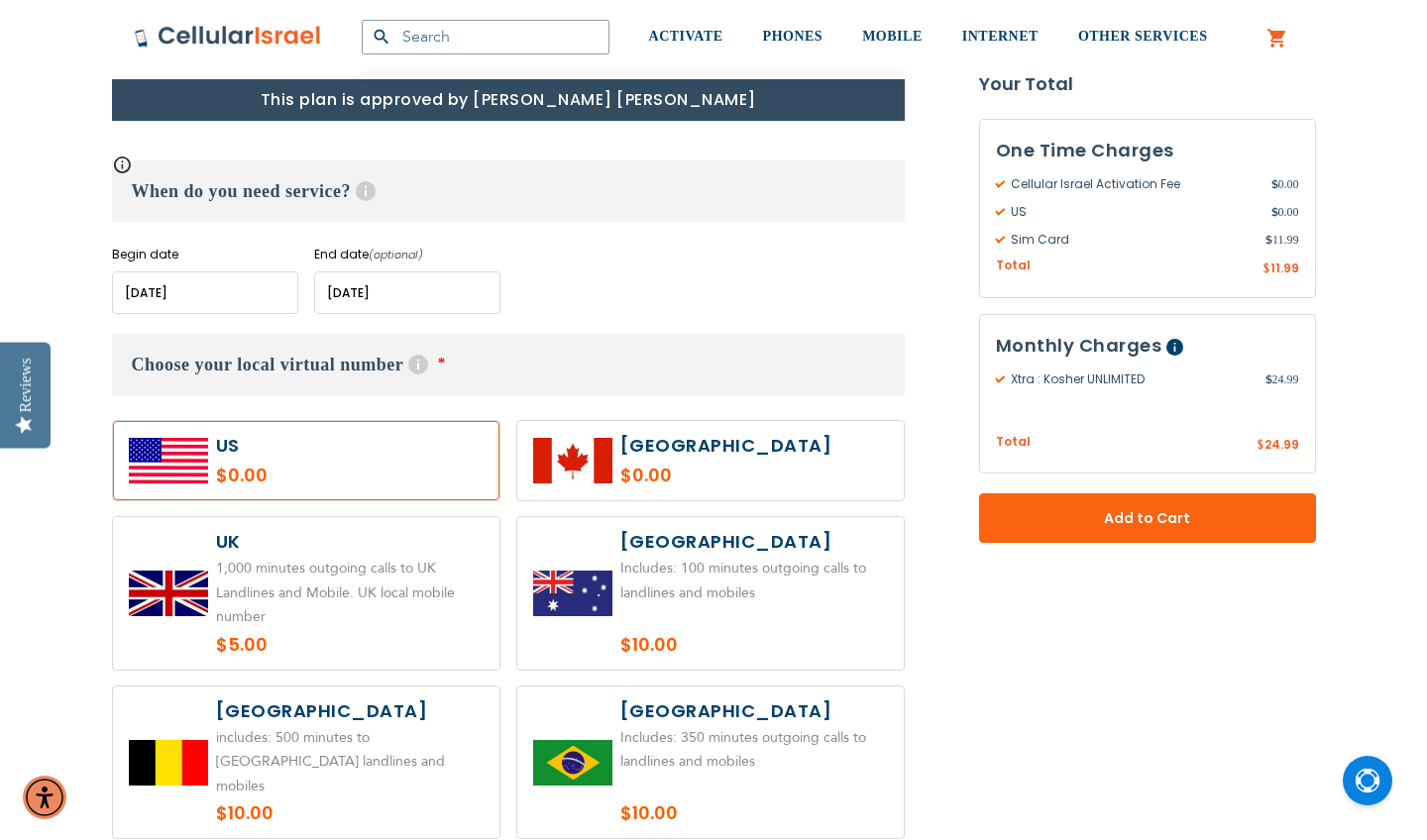 click at bounding box center (306, 461) 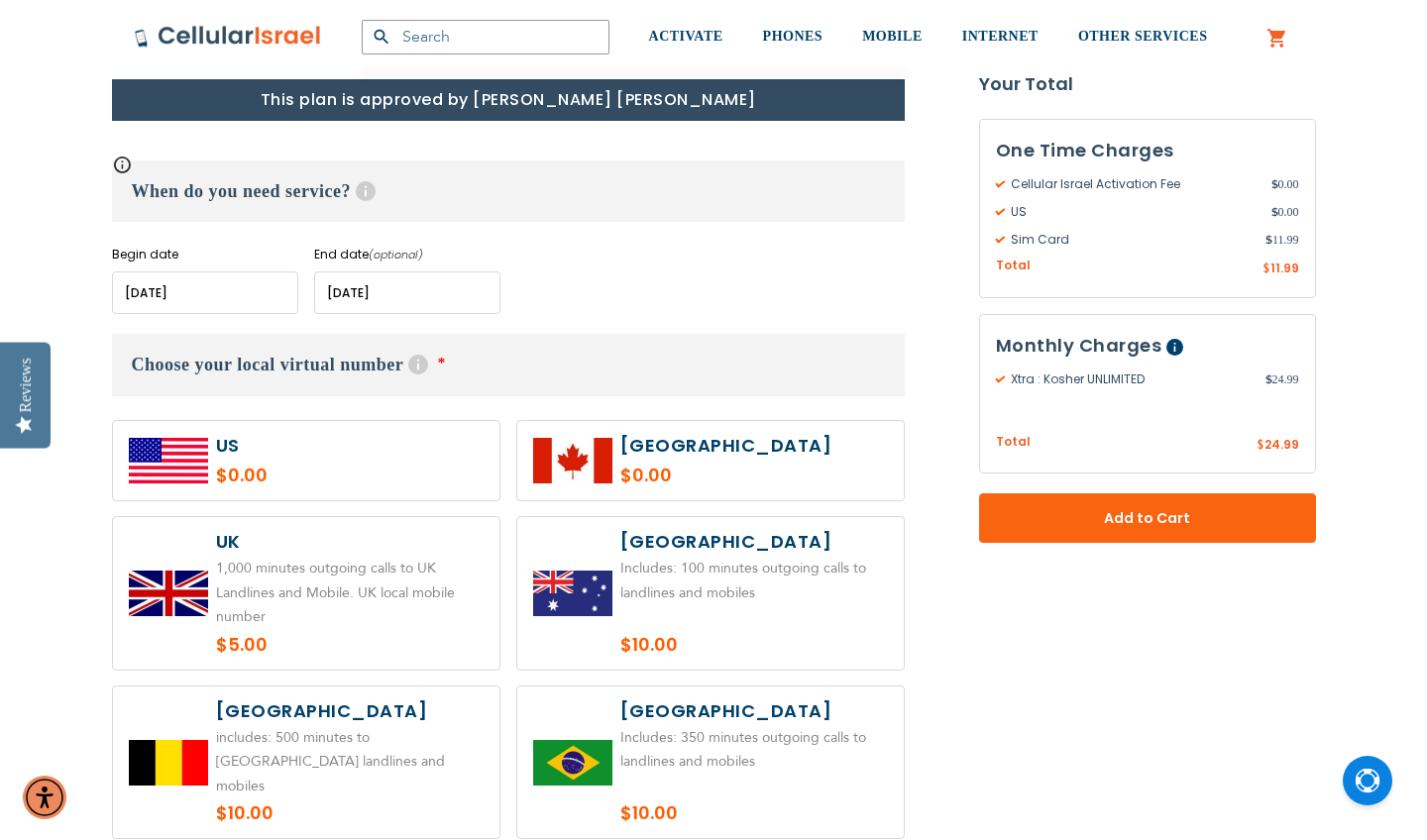 click at bounding box center [306, 461] 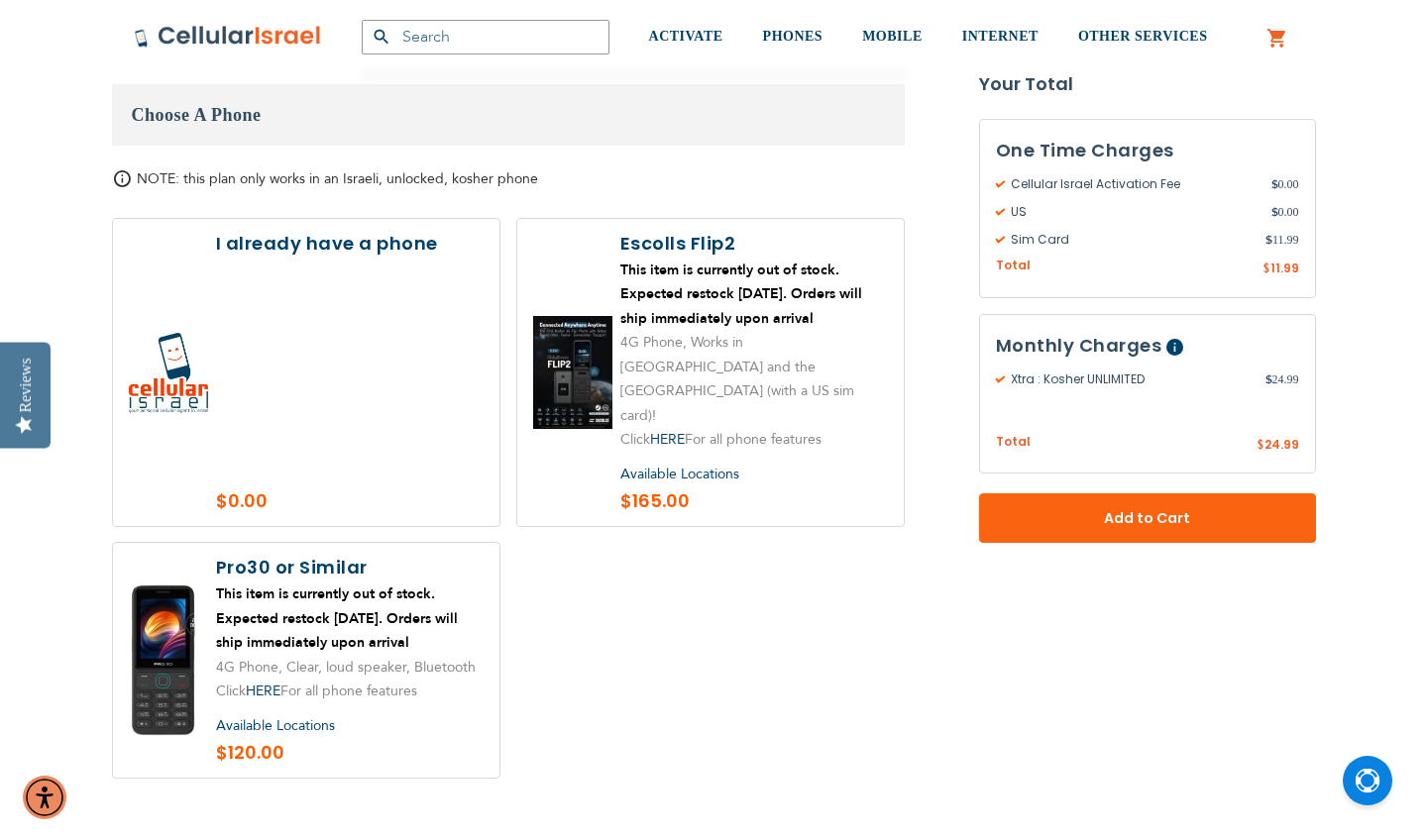 scroll, scrollTop: 2265, scrollLeft: 0, axis: vertical 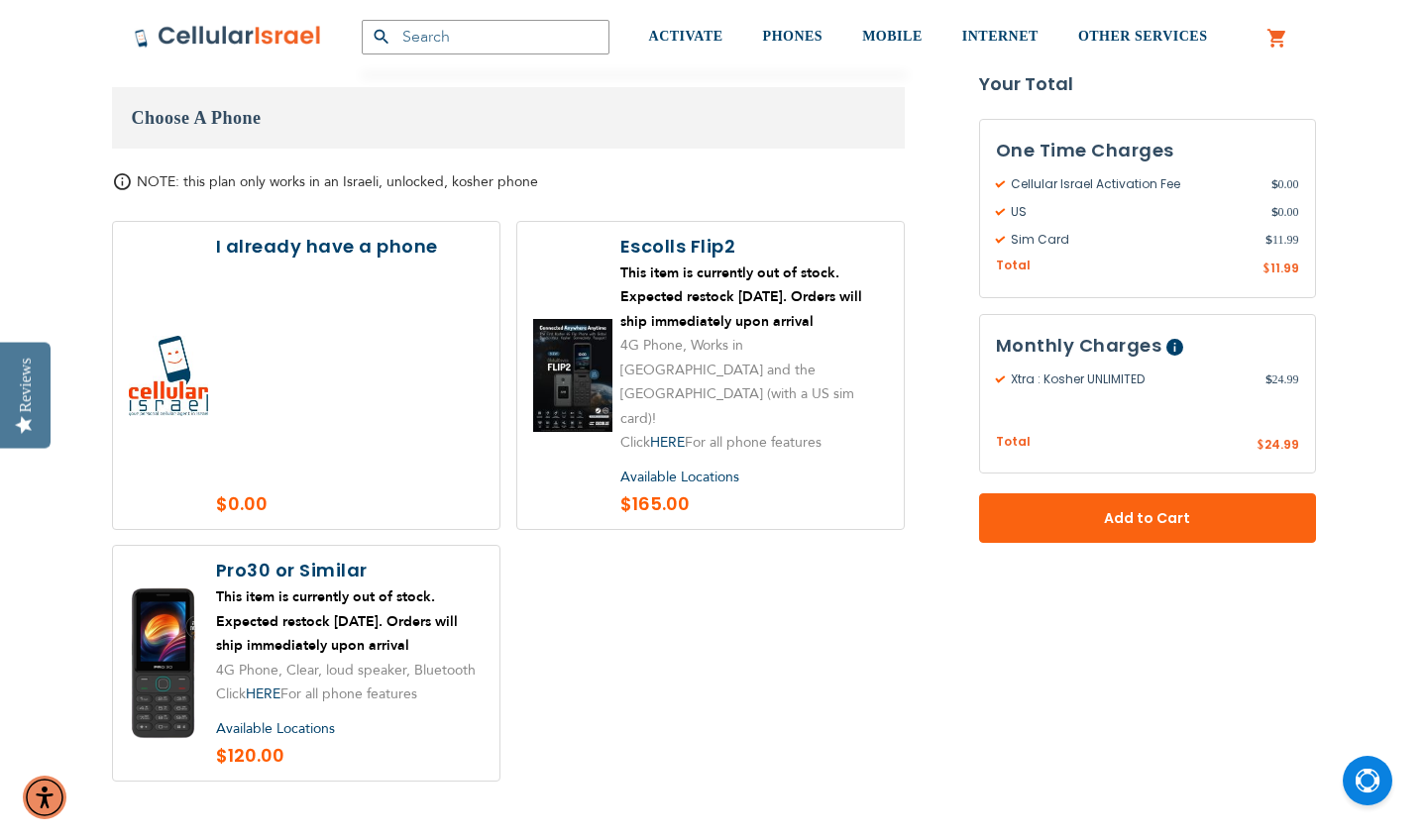 click at bounding box center (711, 375) 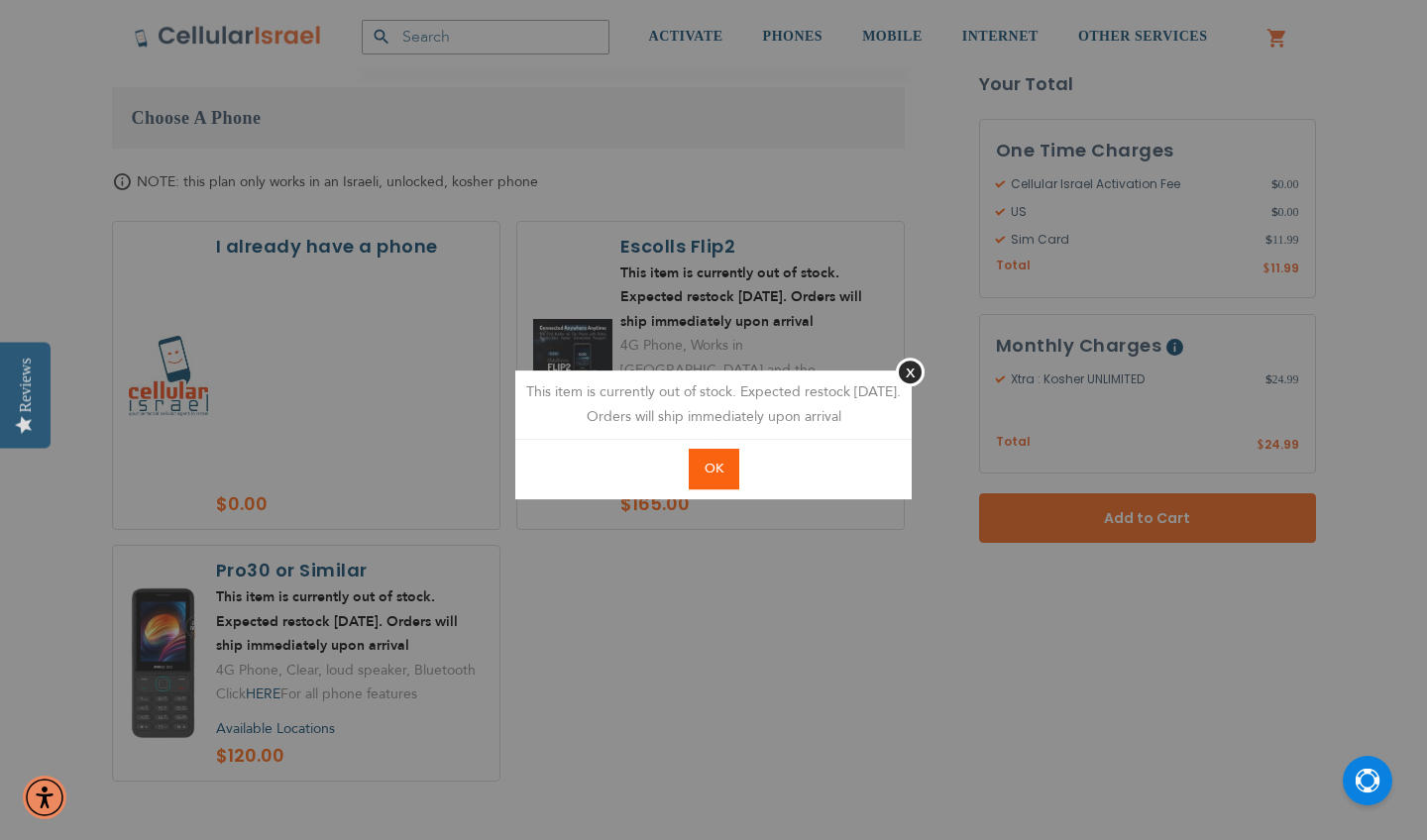 click on "OK" at bounding box center (714, 469) 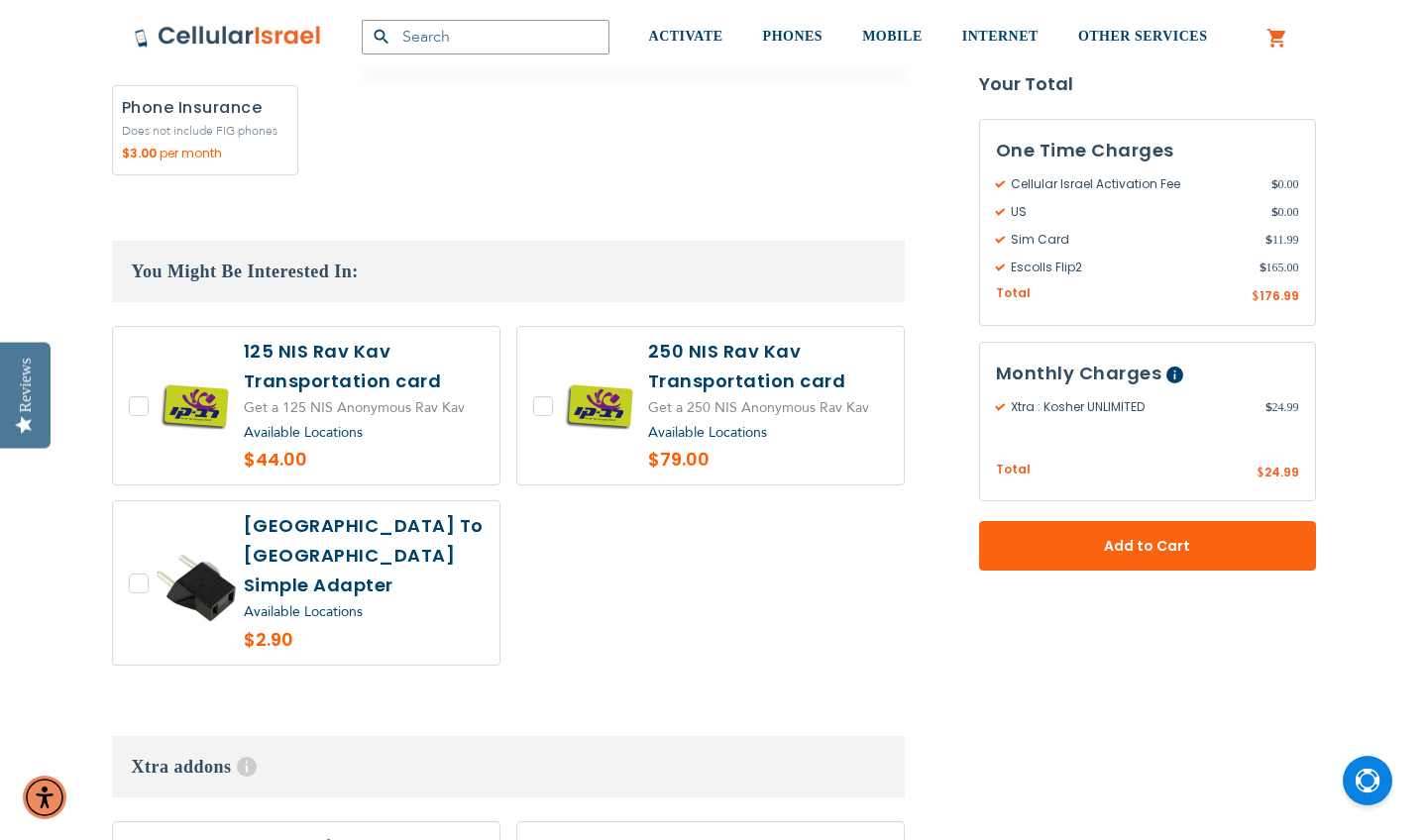 scroll, scrollTop: 3122, scrollLeft: 0, axis: vertical 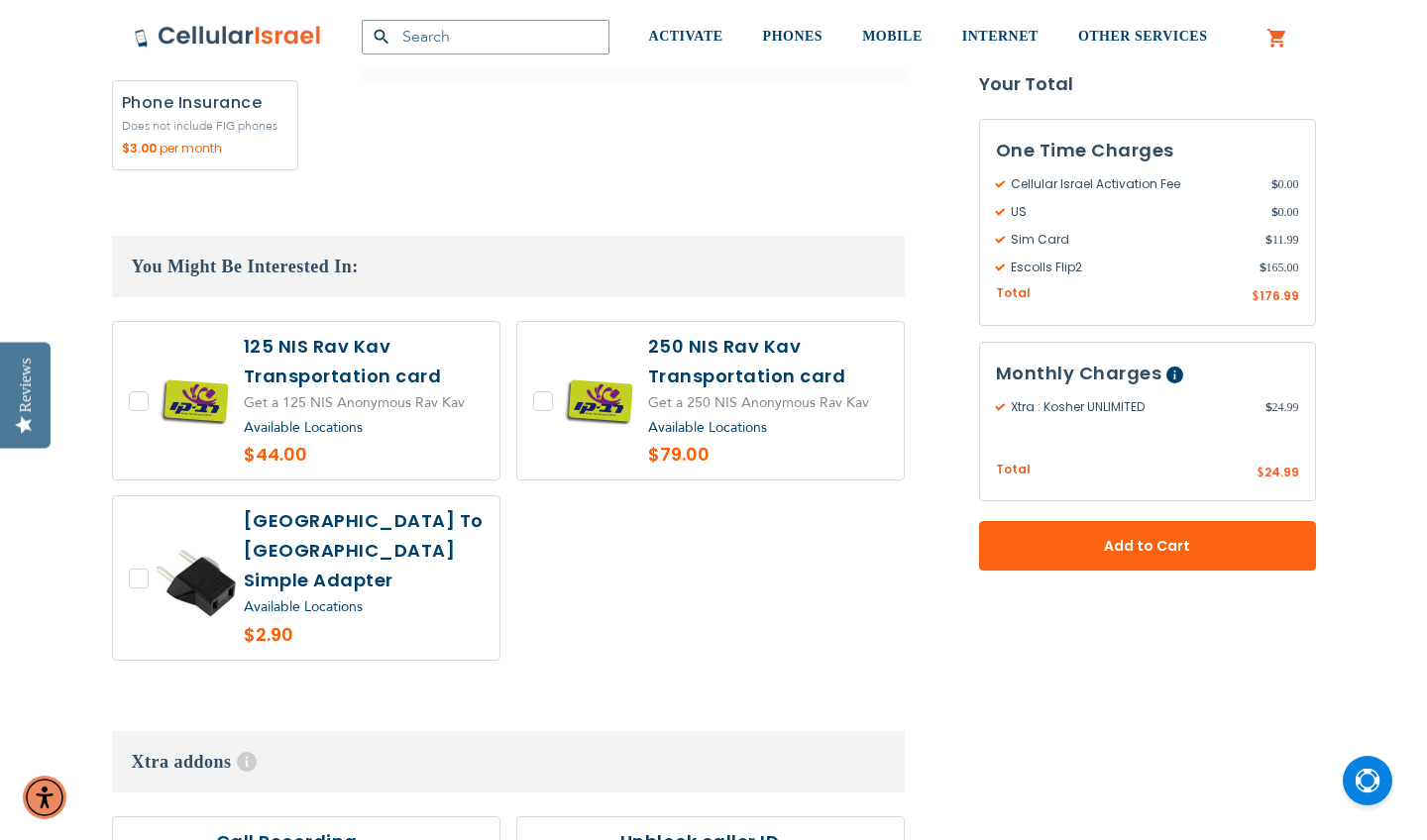 click at bounding box center (306, 578) 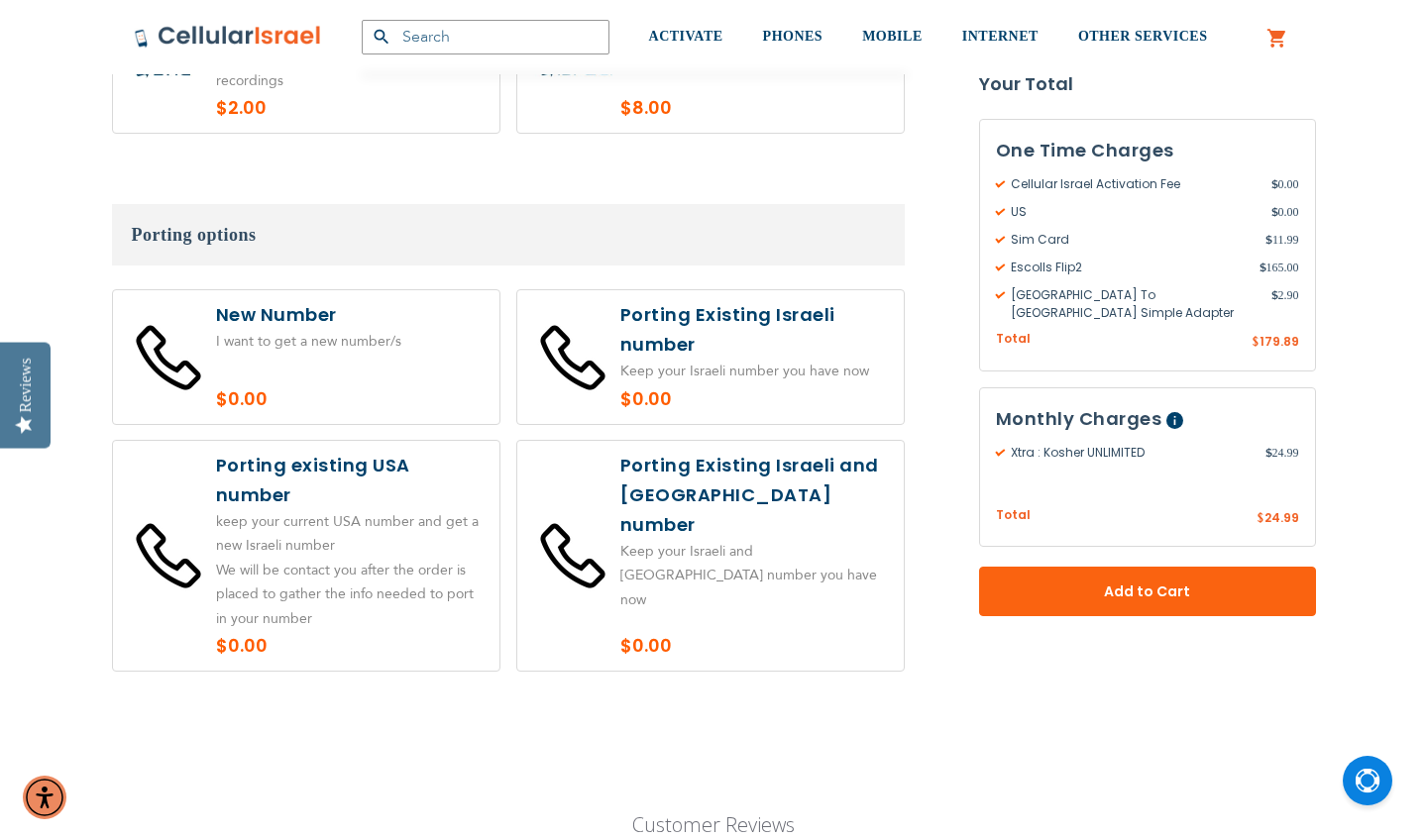 scroll, scrollTop: 4148, scrollLeft: 0, axis: vertical 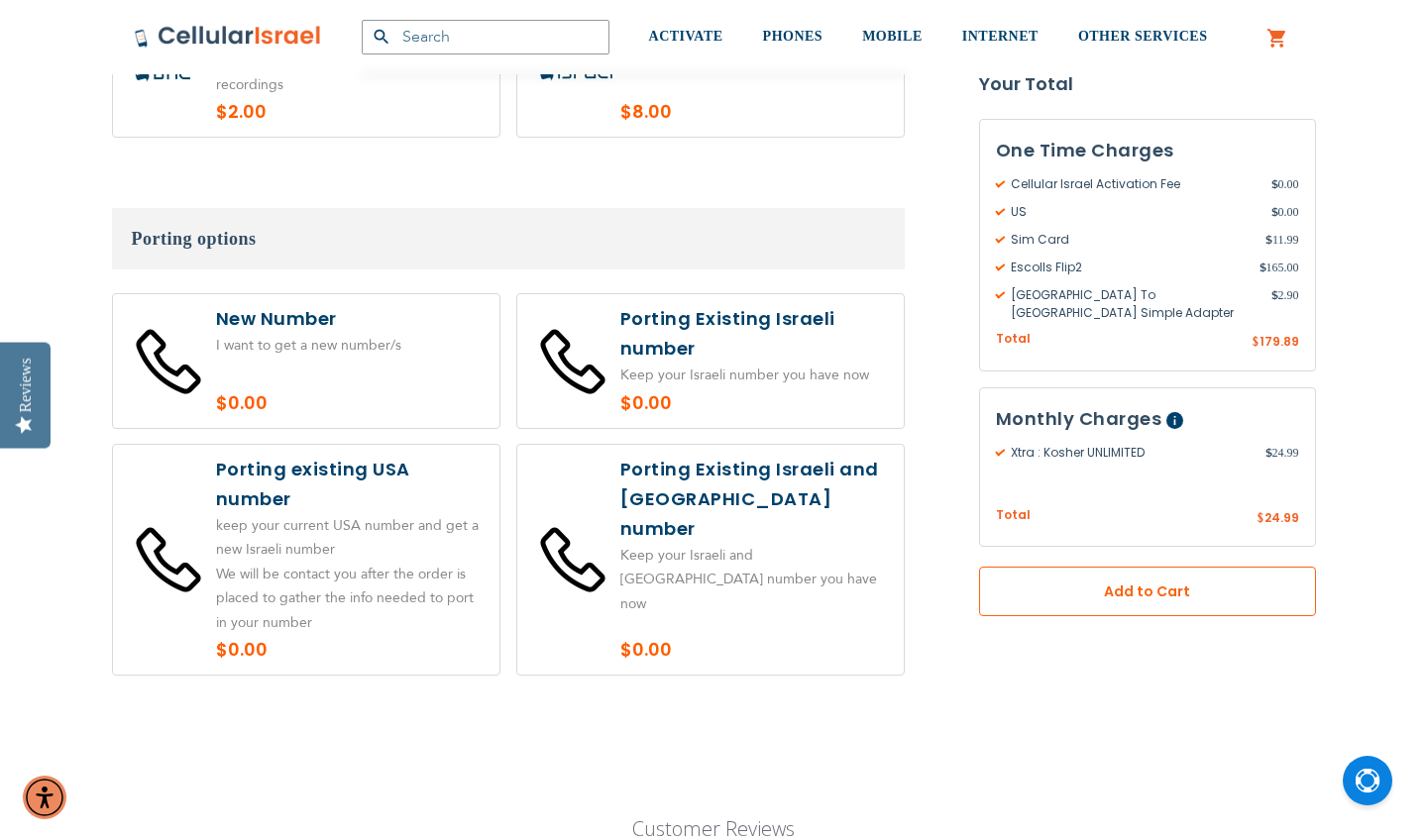 click on "Add to Cart" at bounding box center (1148, 591) 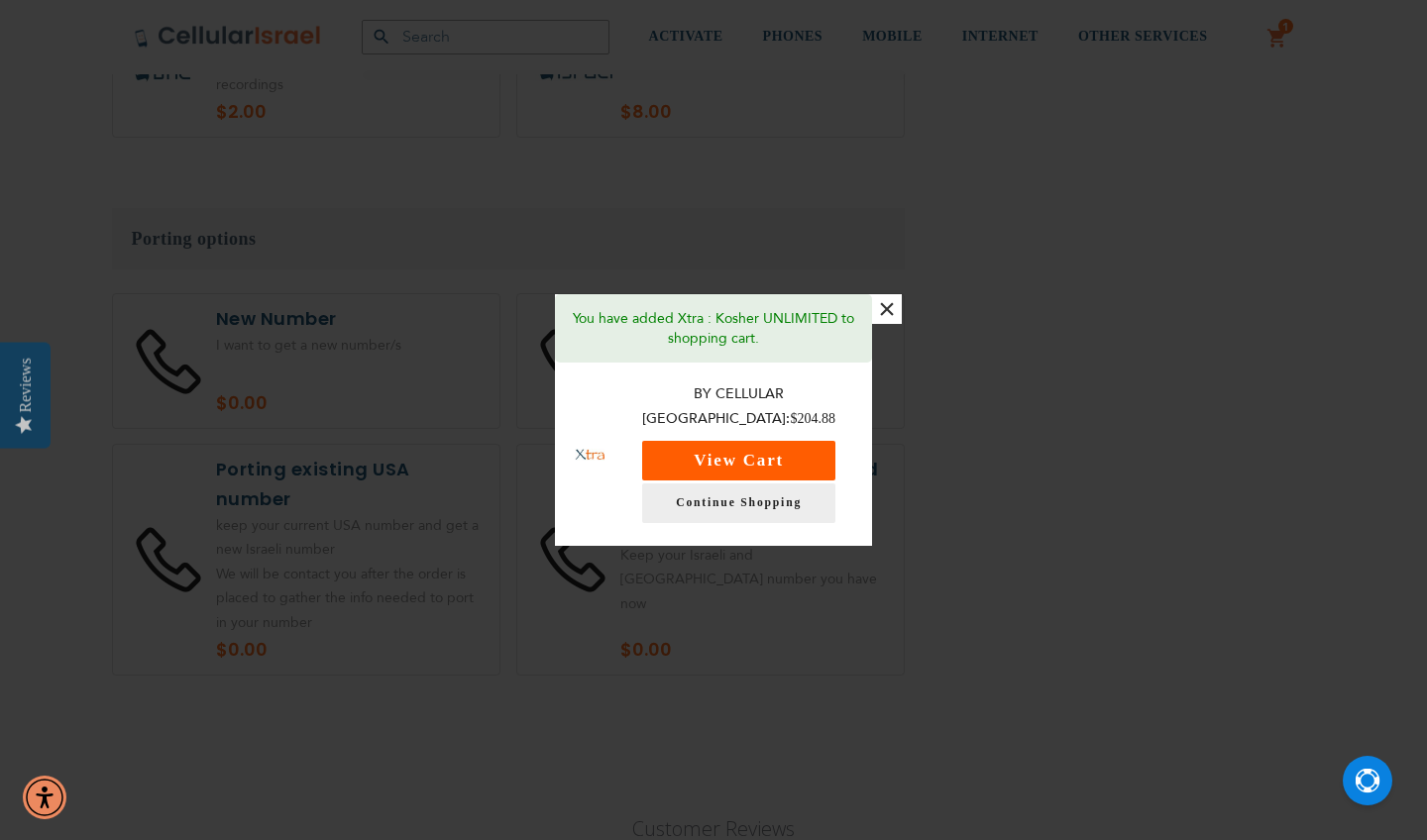 click on "View Cart" at bounding box center (738, 461) 